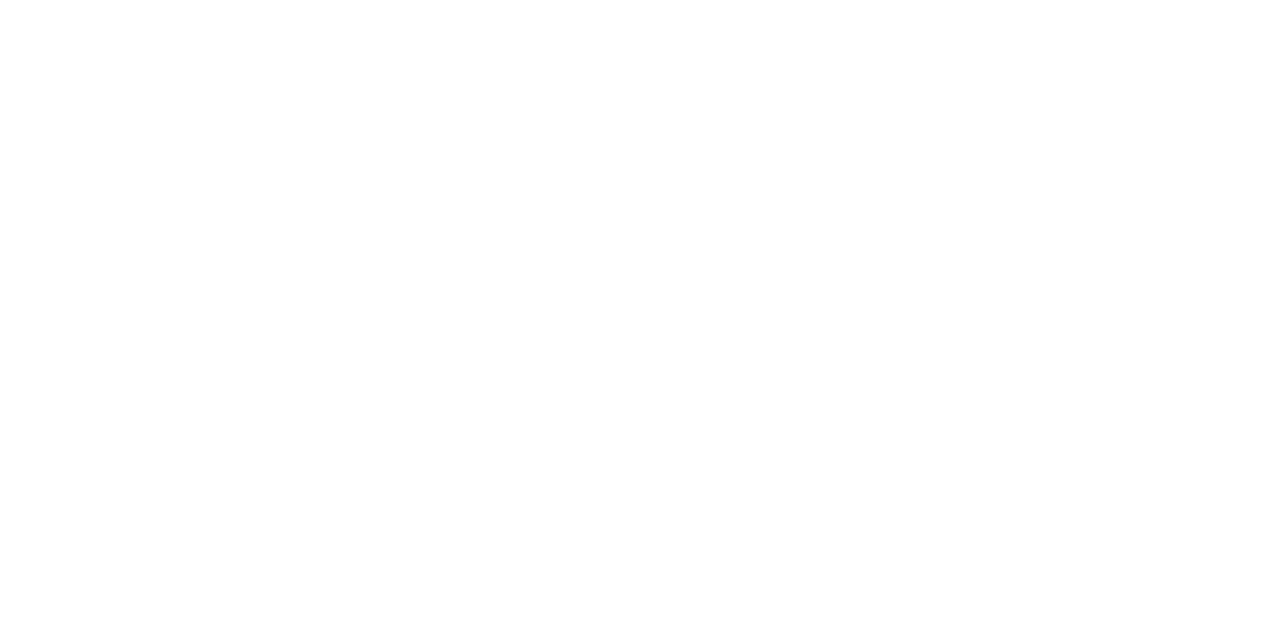 scroll, scrollTop: 0, scrollLeft: 0, axis: both 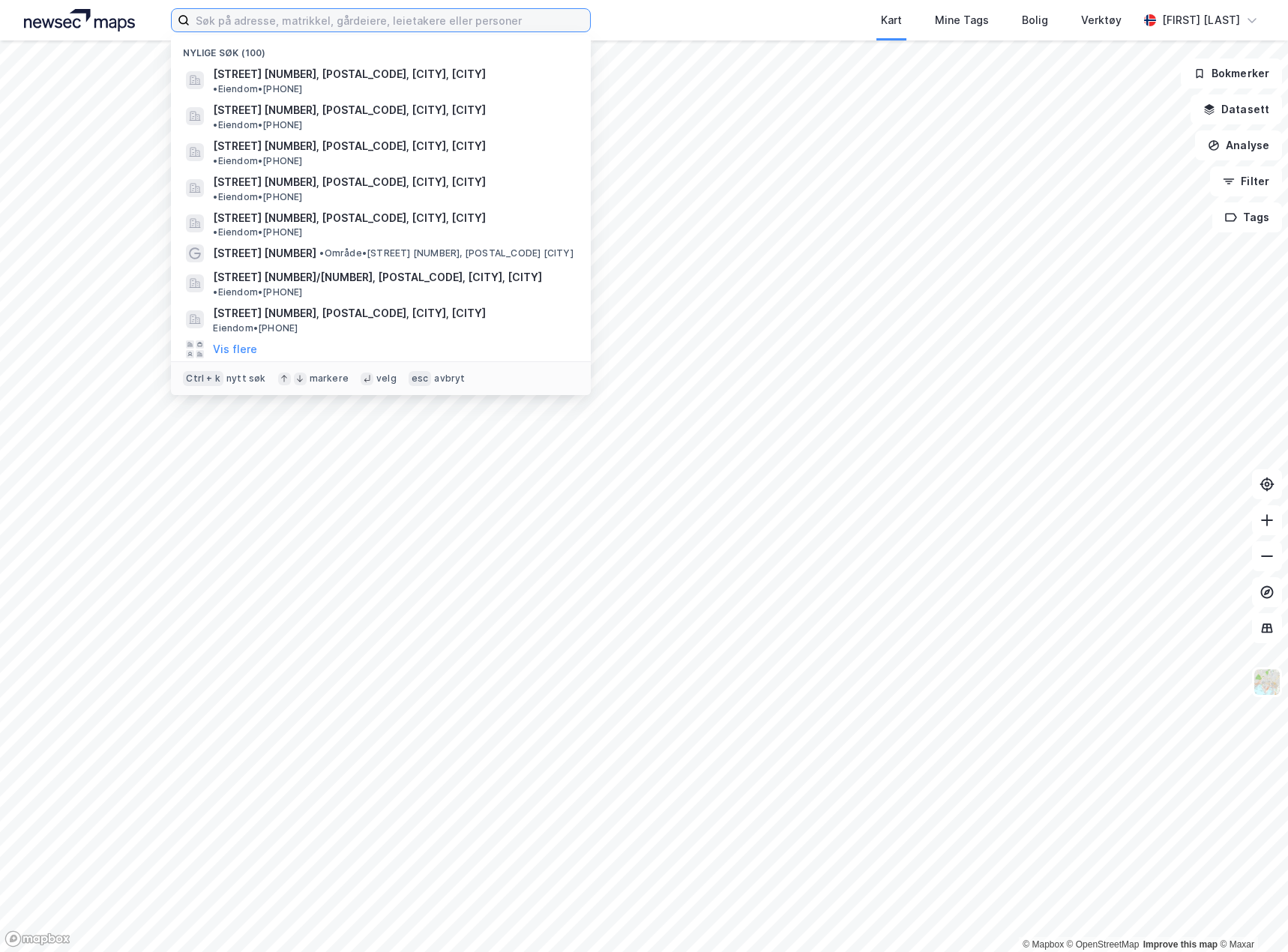 click at bounding box center (390, 20) 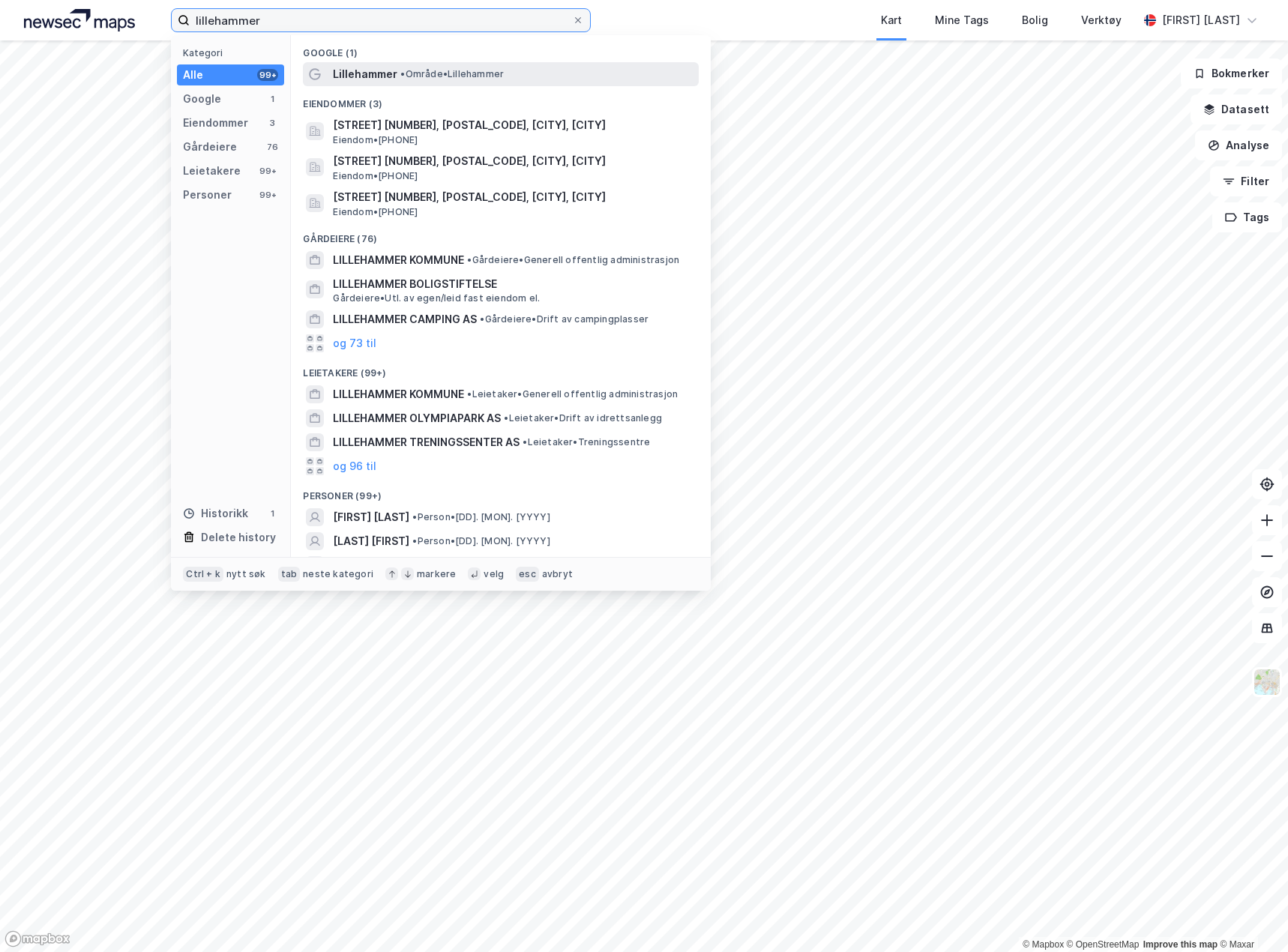 type on "lillehammer" 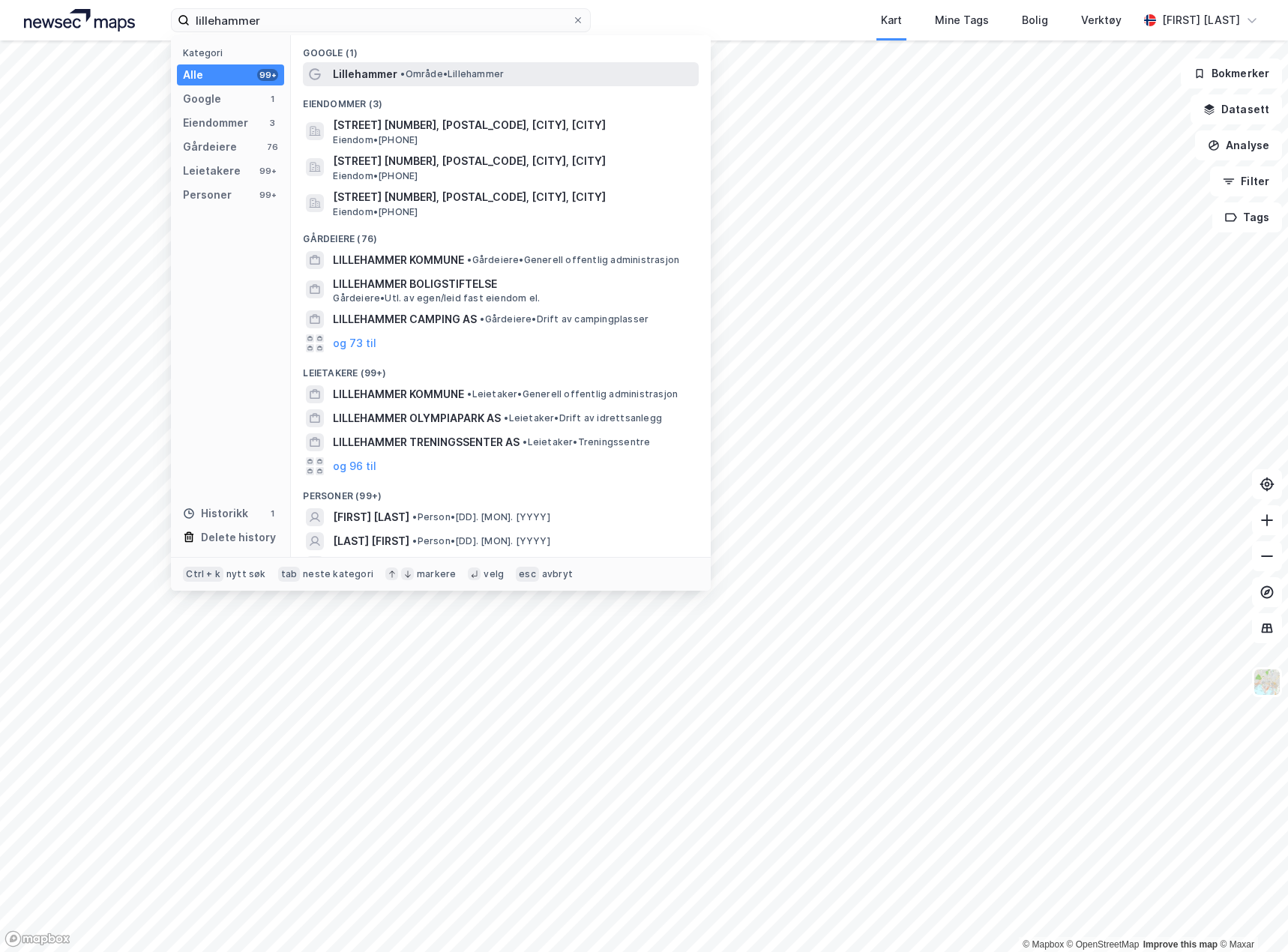 click on "• [TERM] • [CITY]" at bounding box center [452, 74] 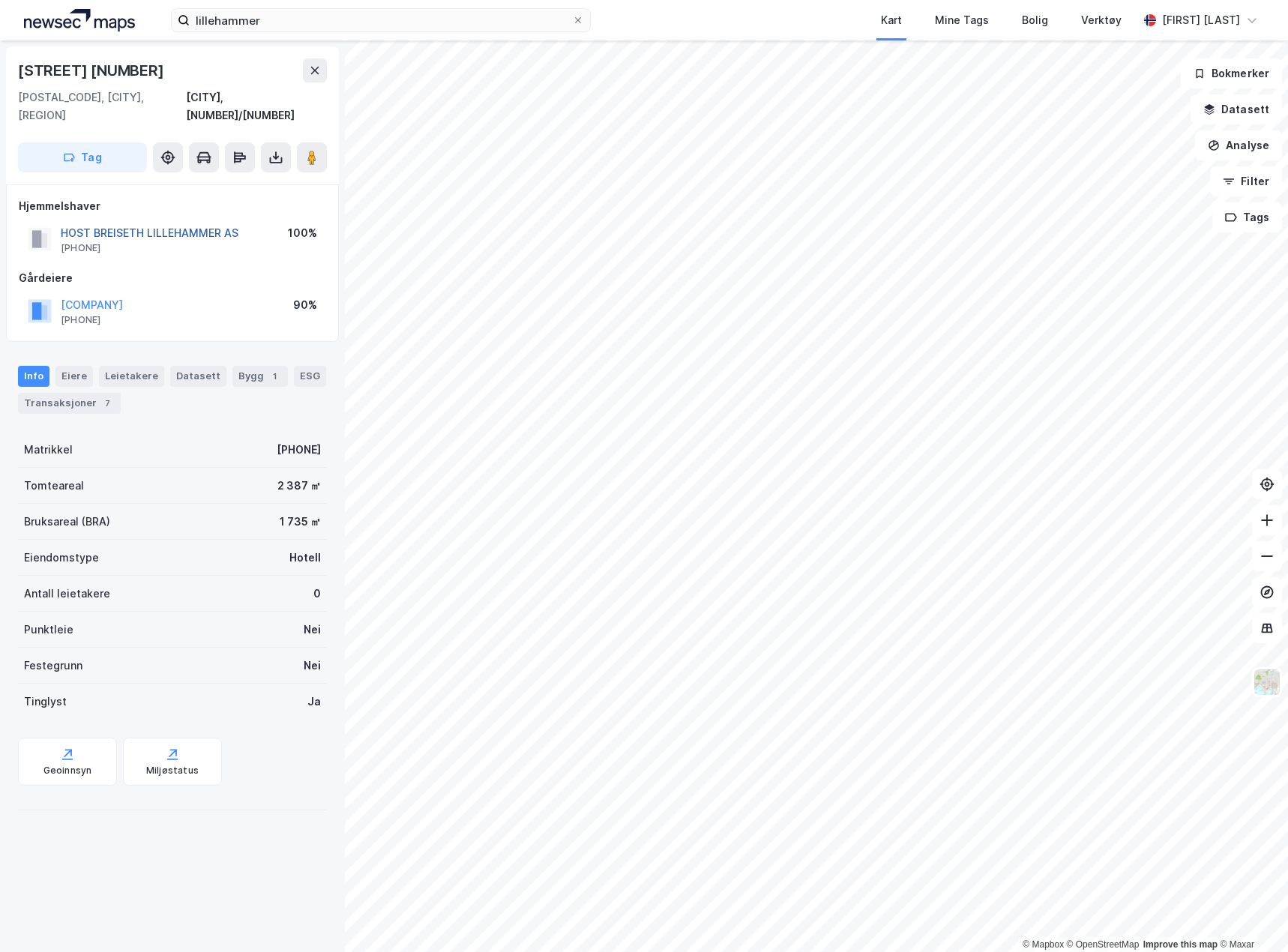 click on "HOST BREISETH LILLEHAMMER AS" at bounding box center (0, 0) 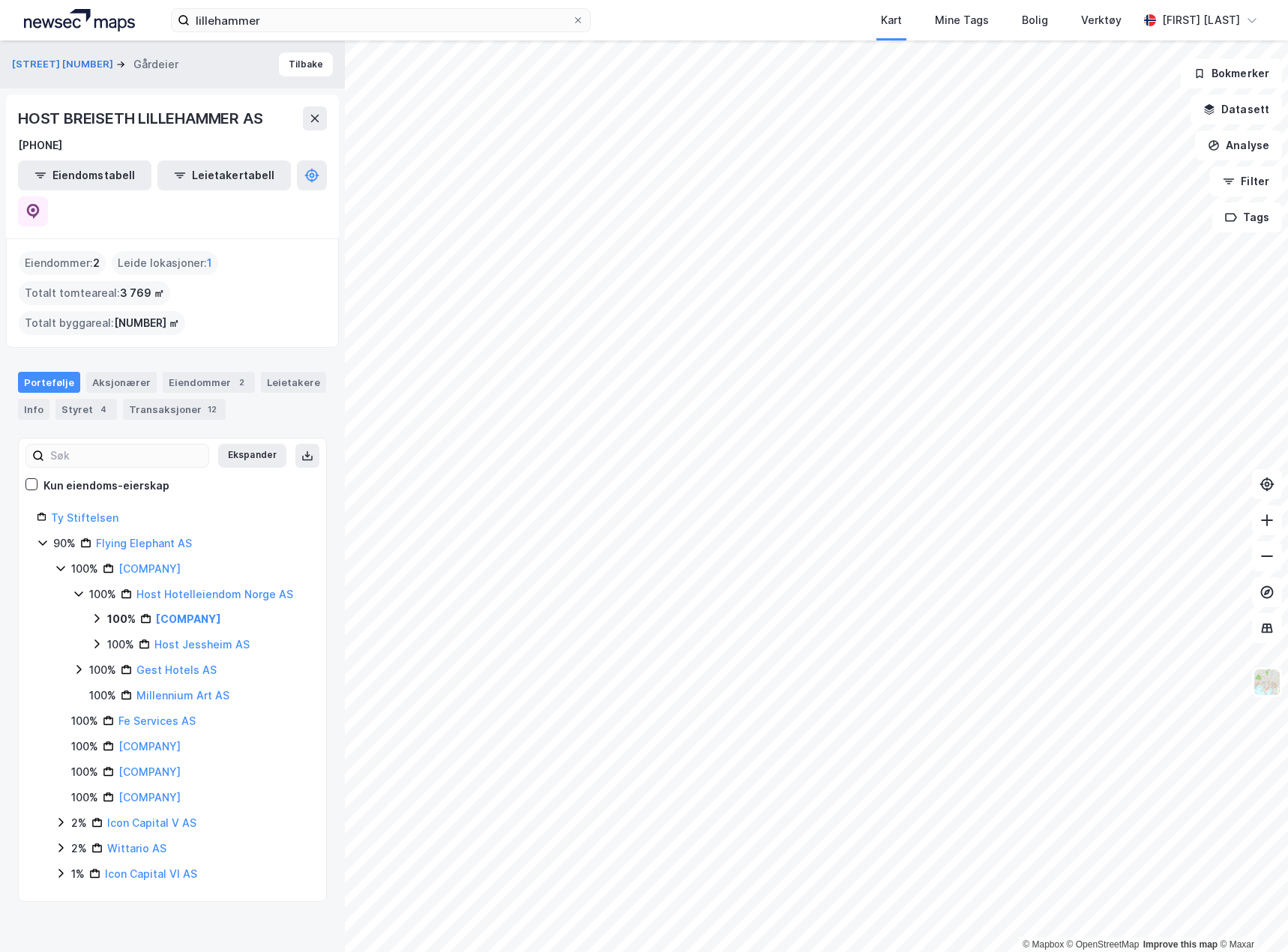 click 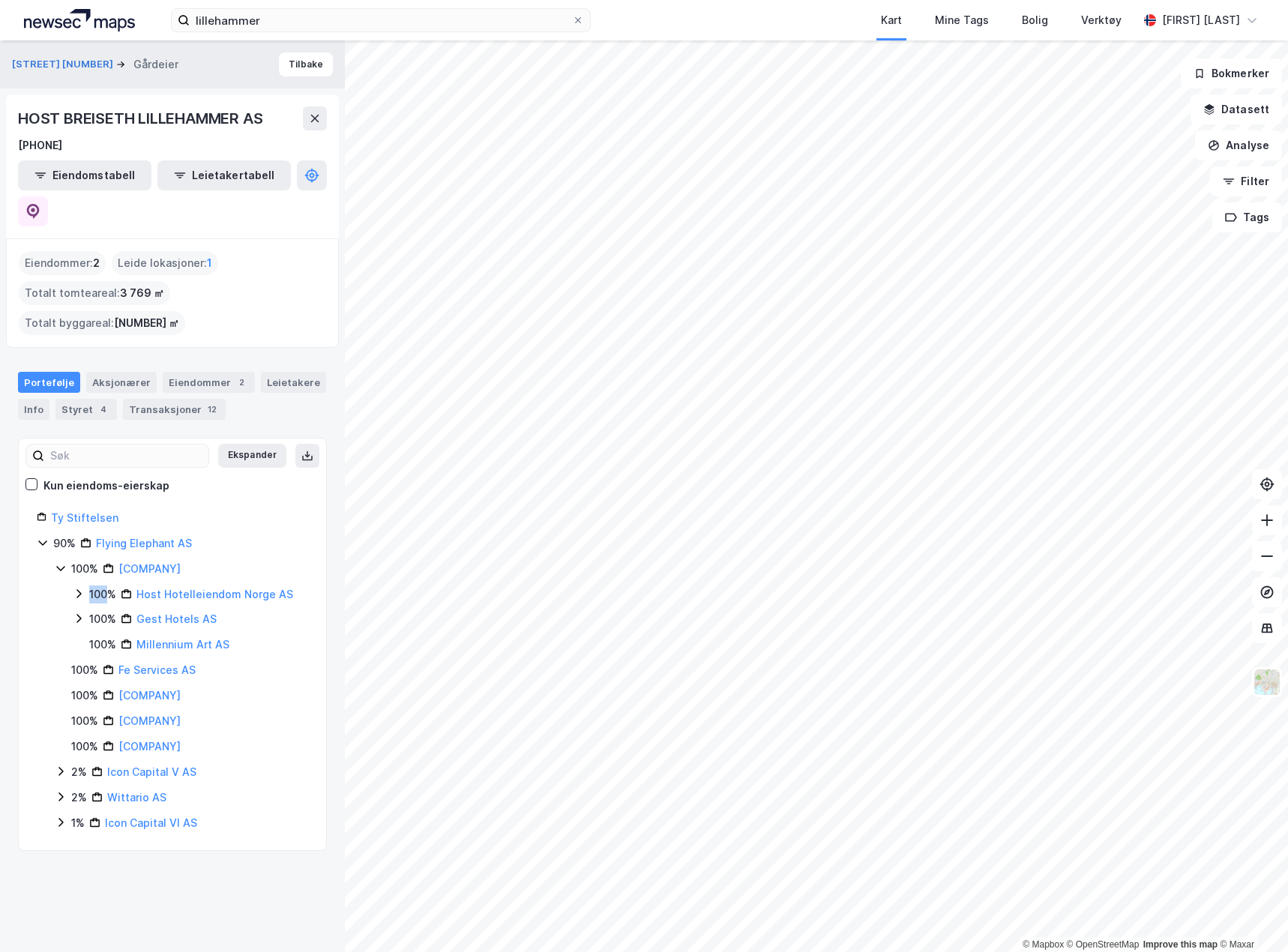 click 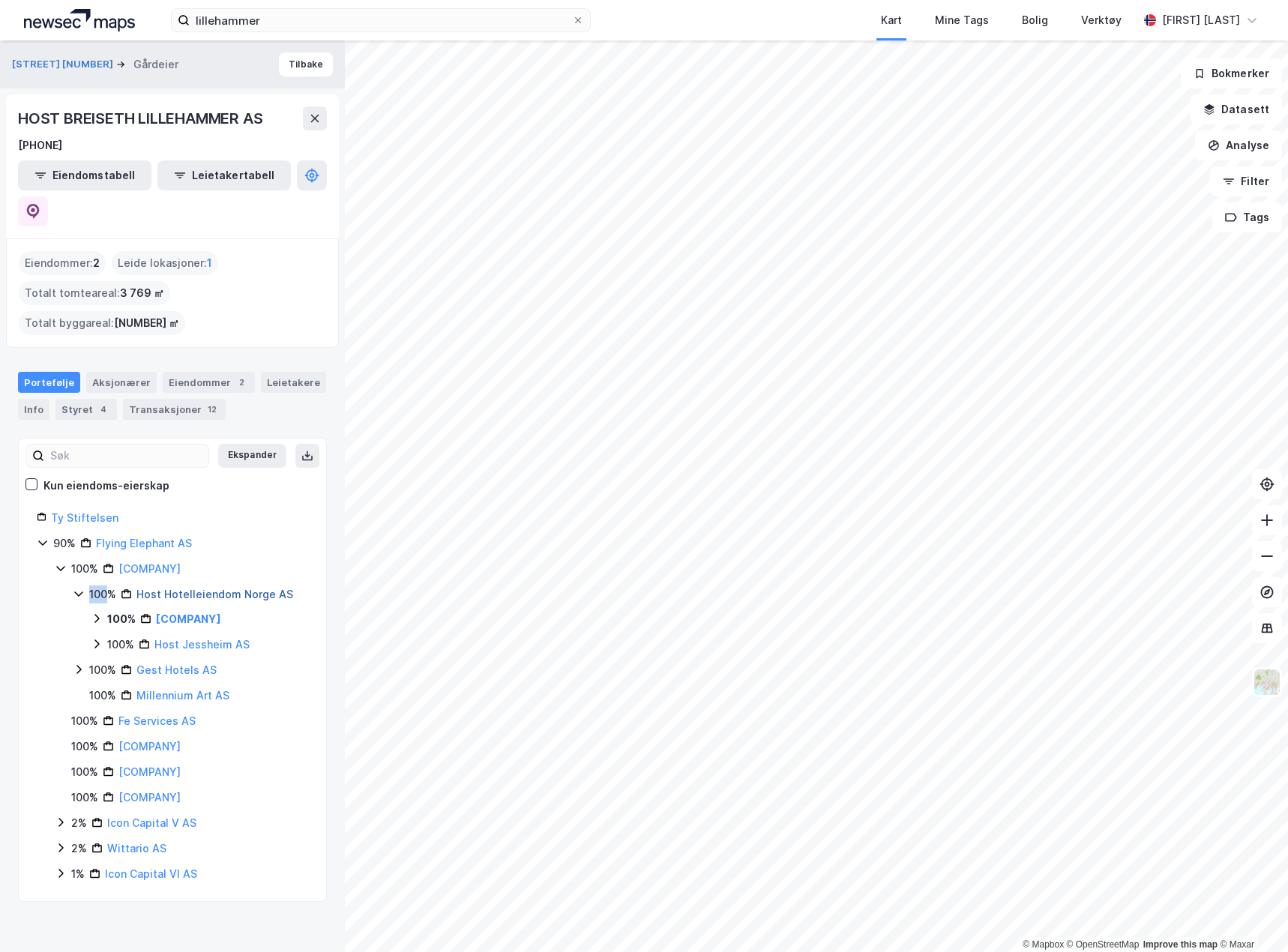 click on "Host Hotelleiendom Norge AS" at bounding box center [214, 594] 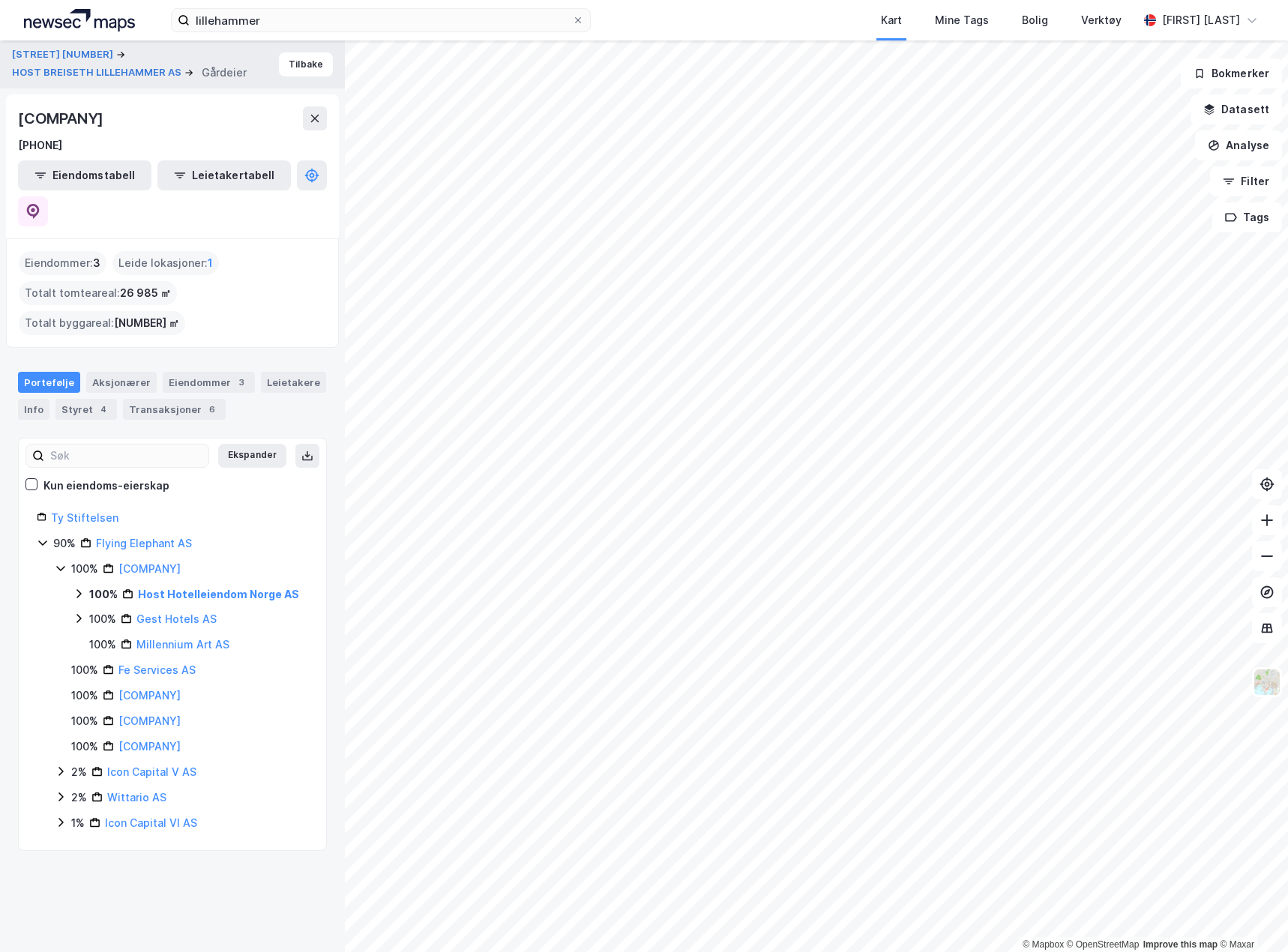 click 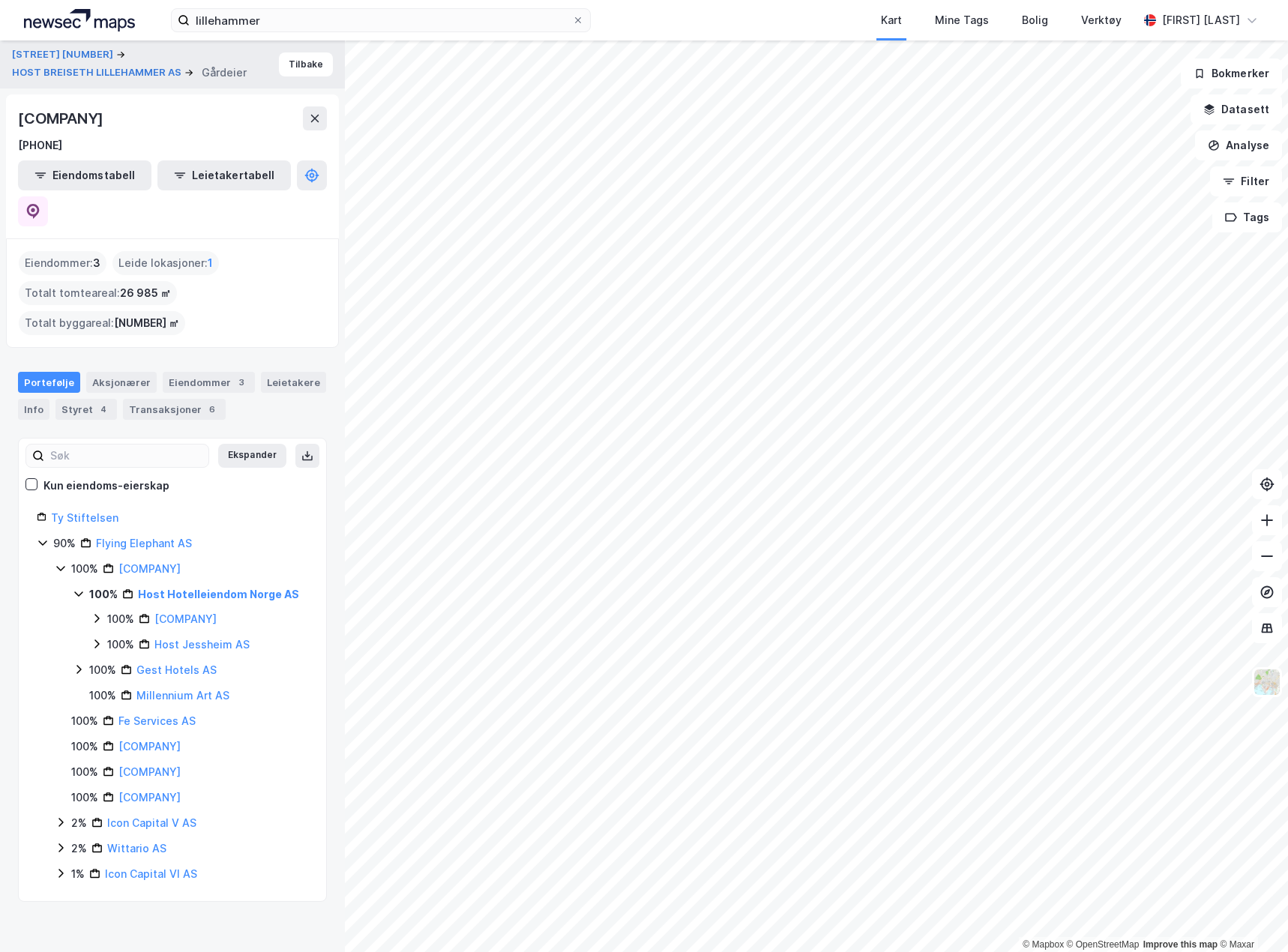 click 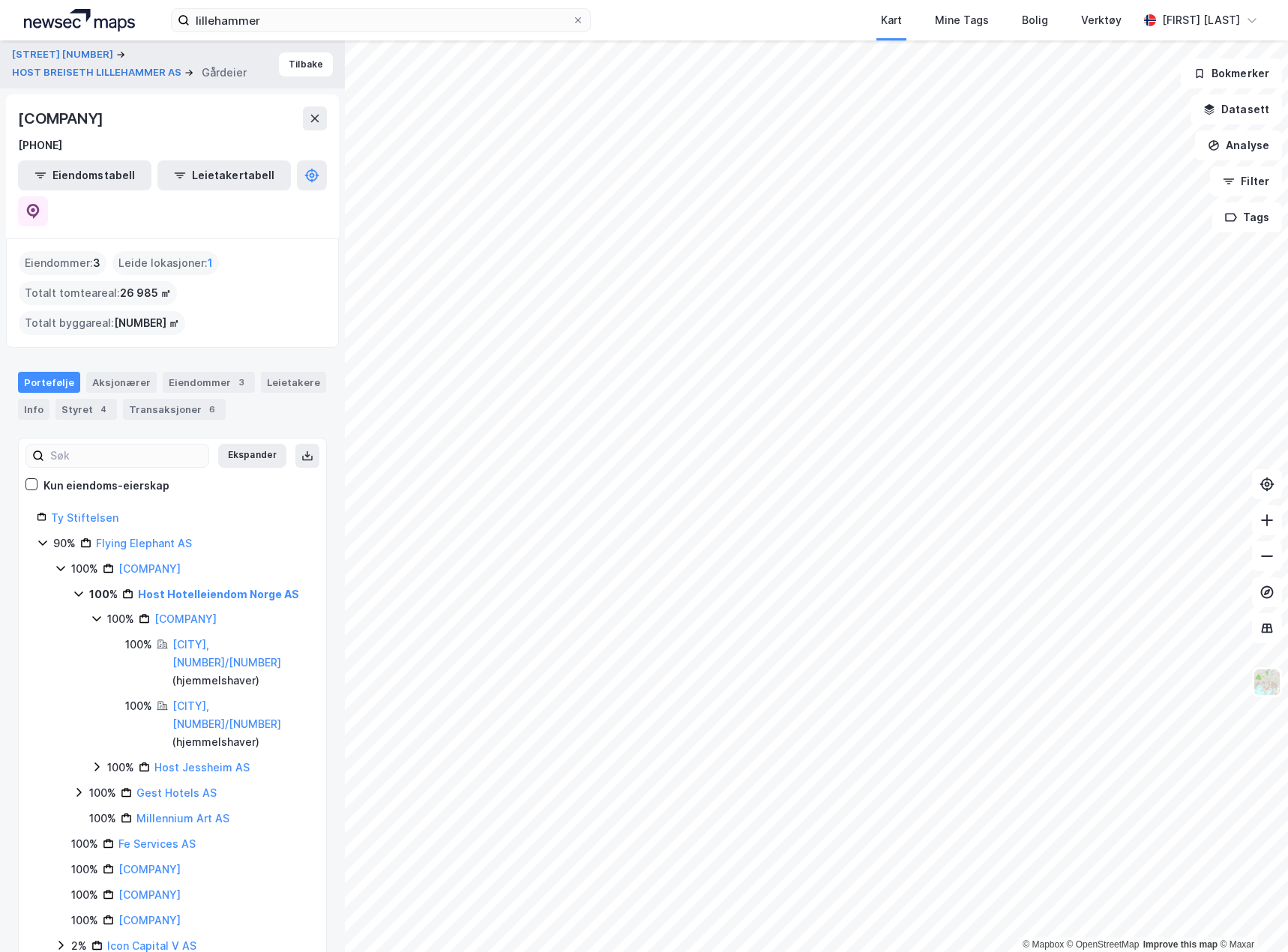 click 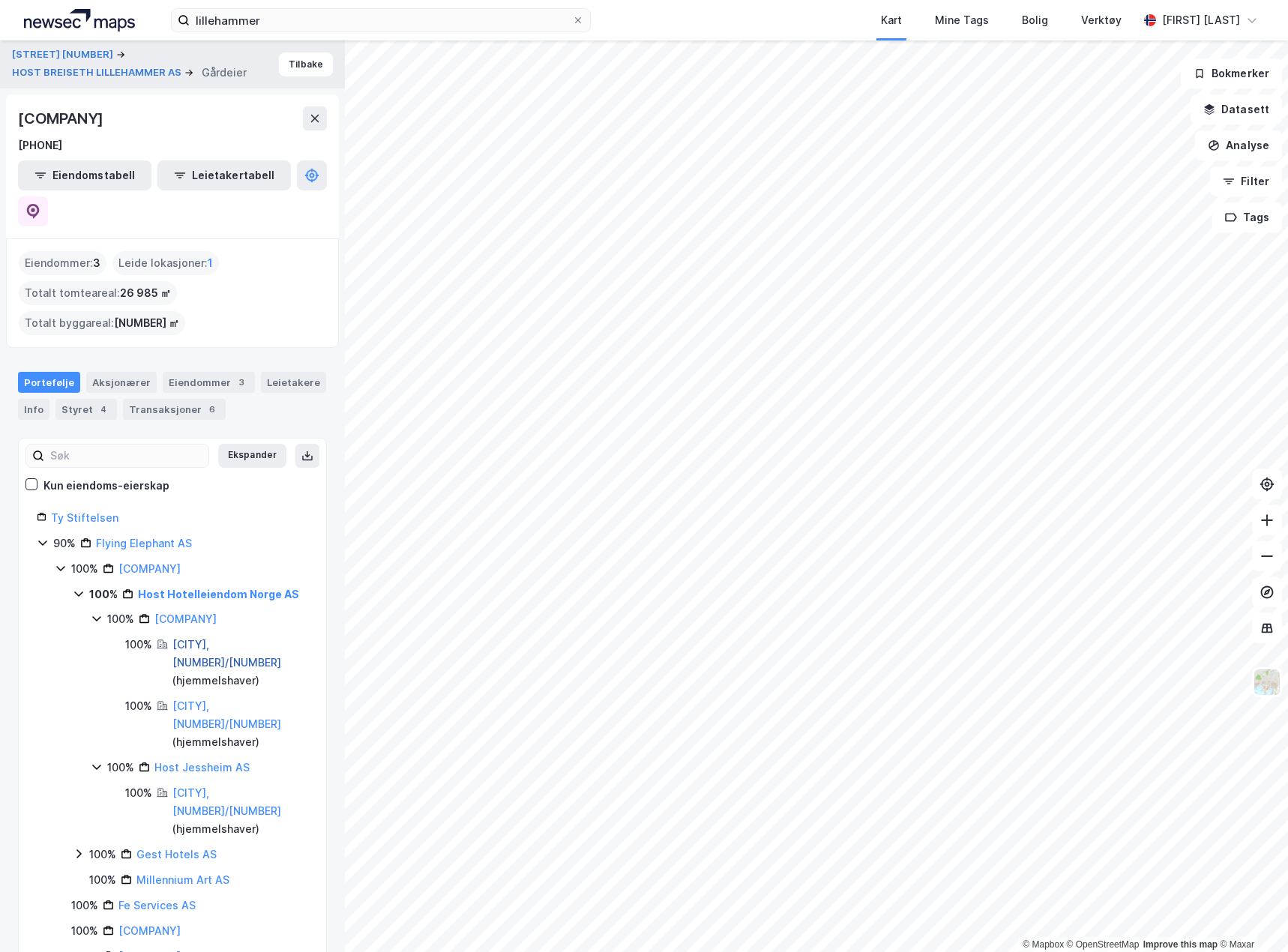 click on "[CITY], [NUMBER]/[NUMBER]" at bounding box center [226, 653] 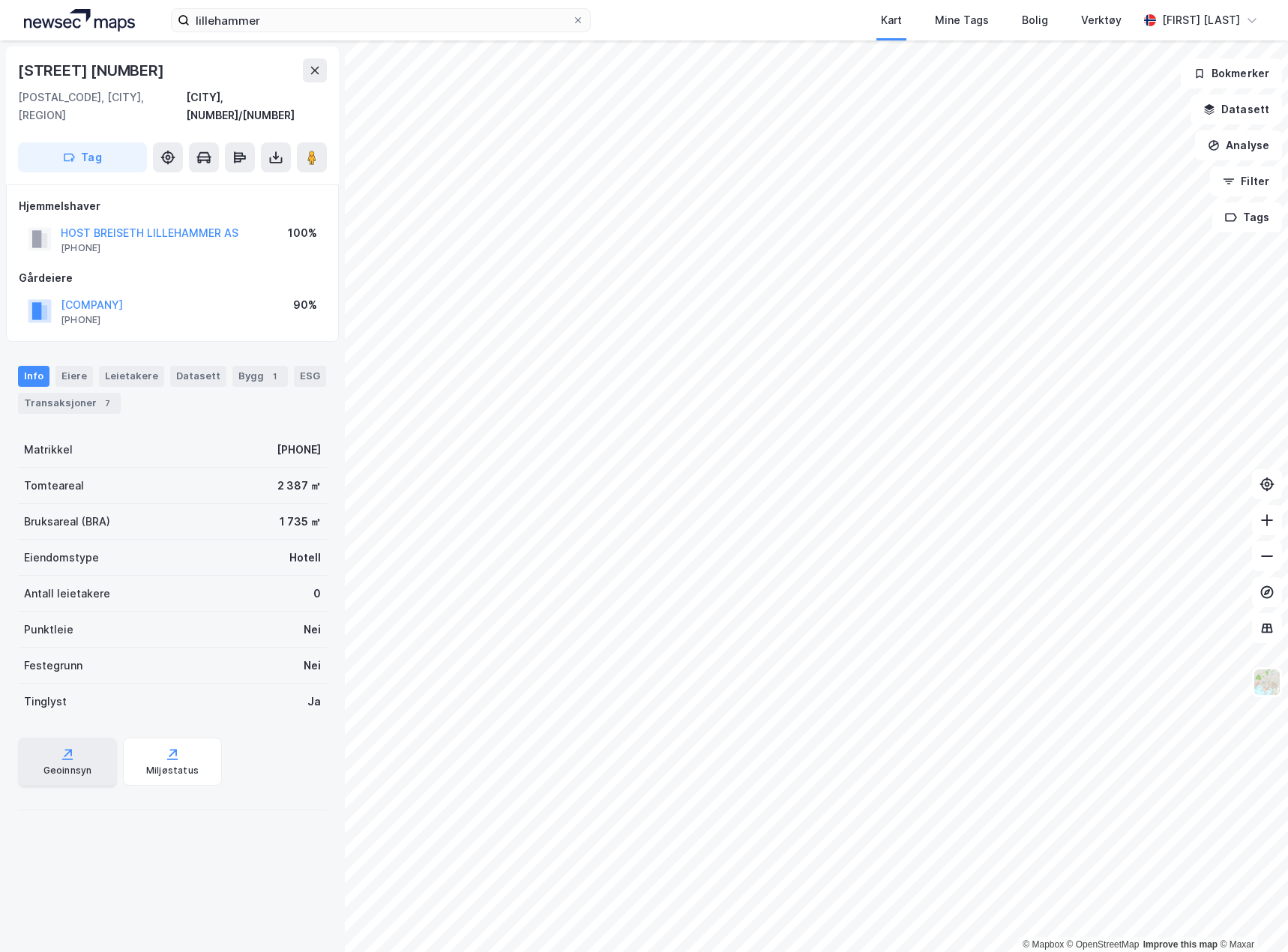 click on "Geoinnsyn" at bounding box center (67, 762) 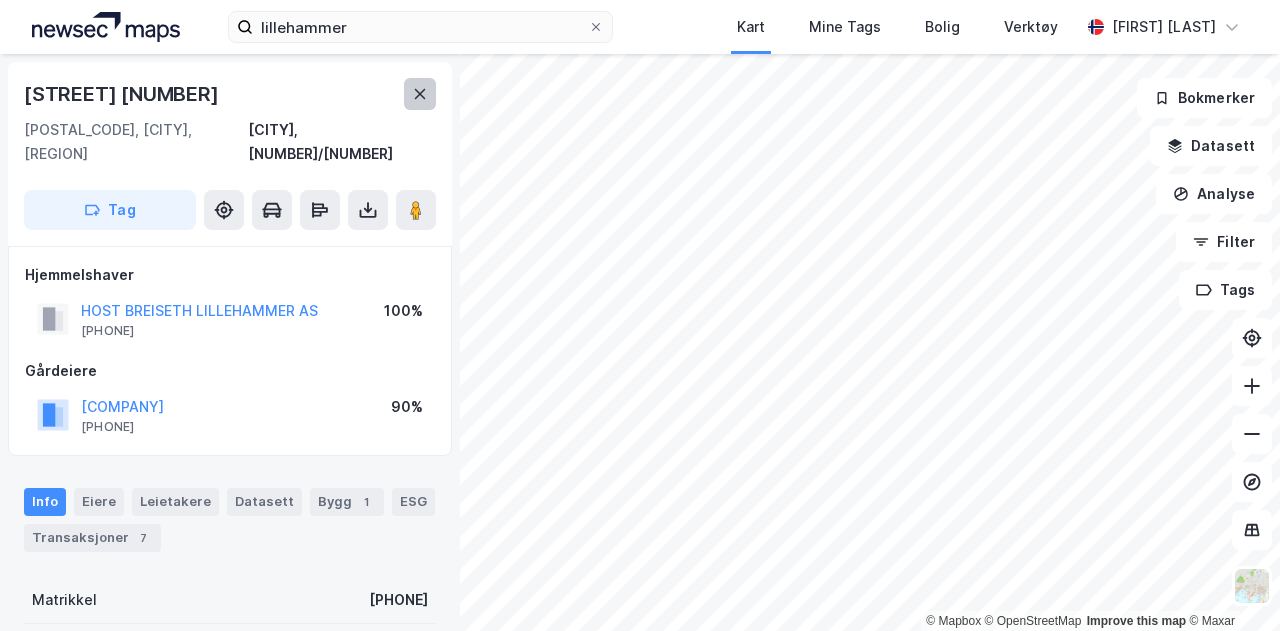 click 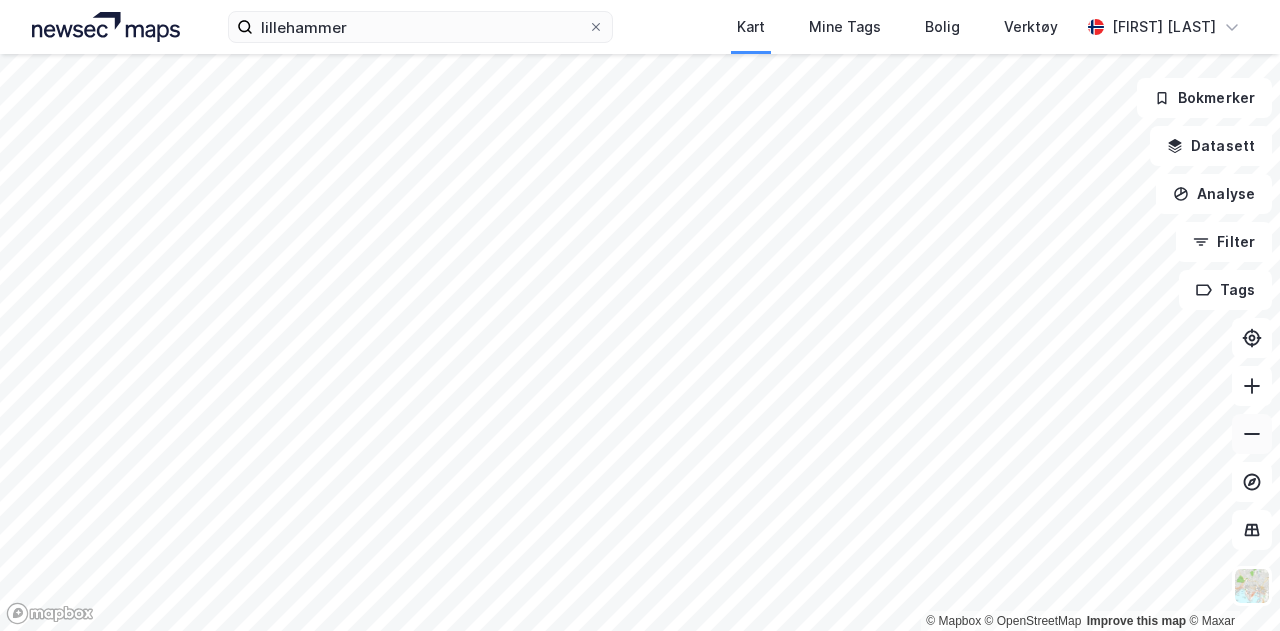 click 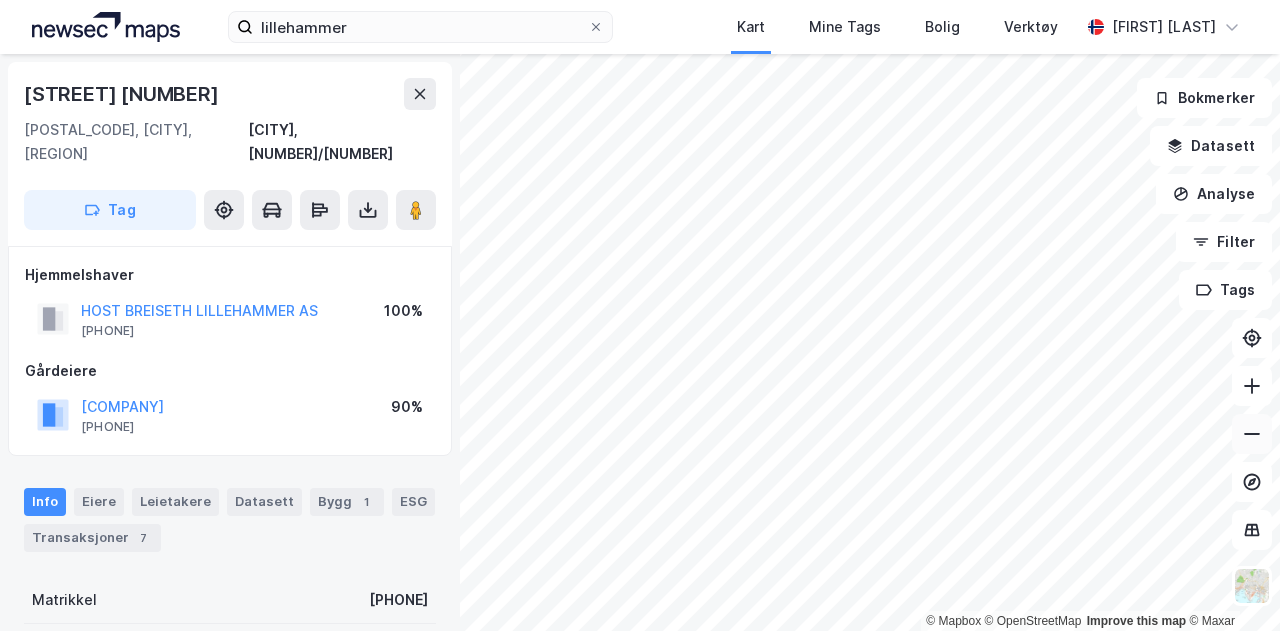 click 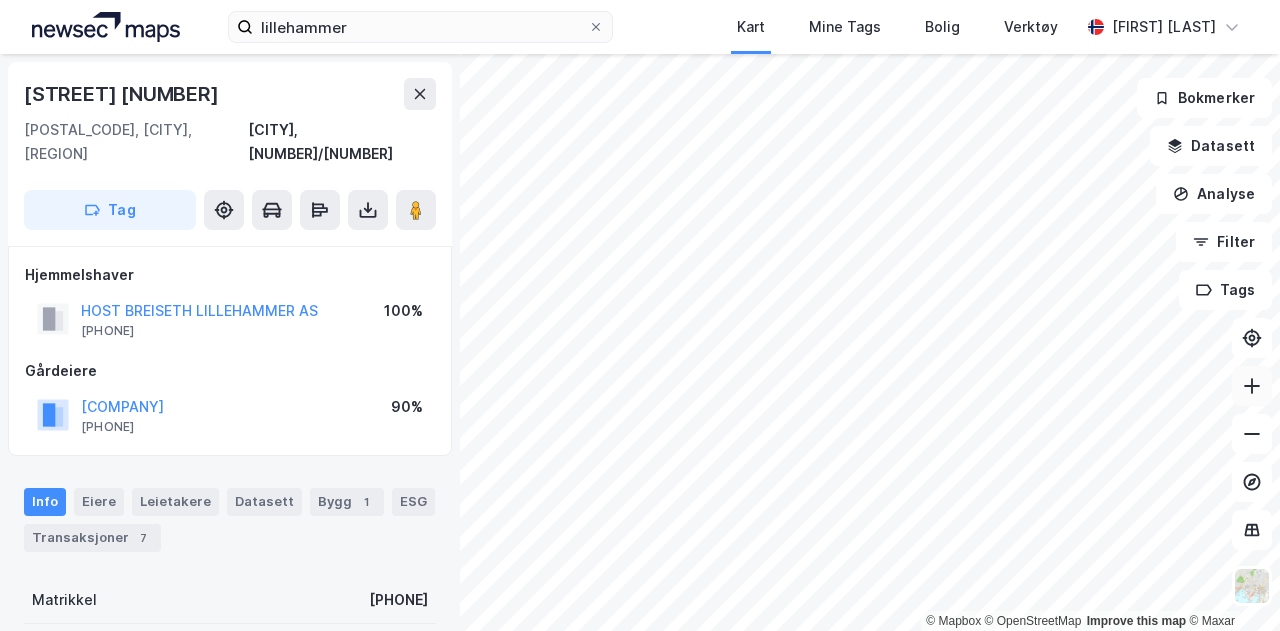 click 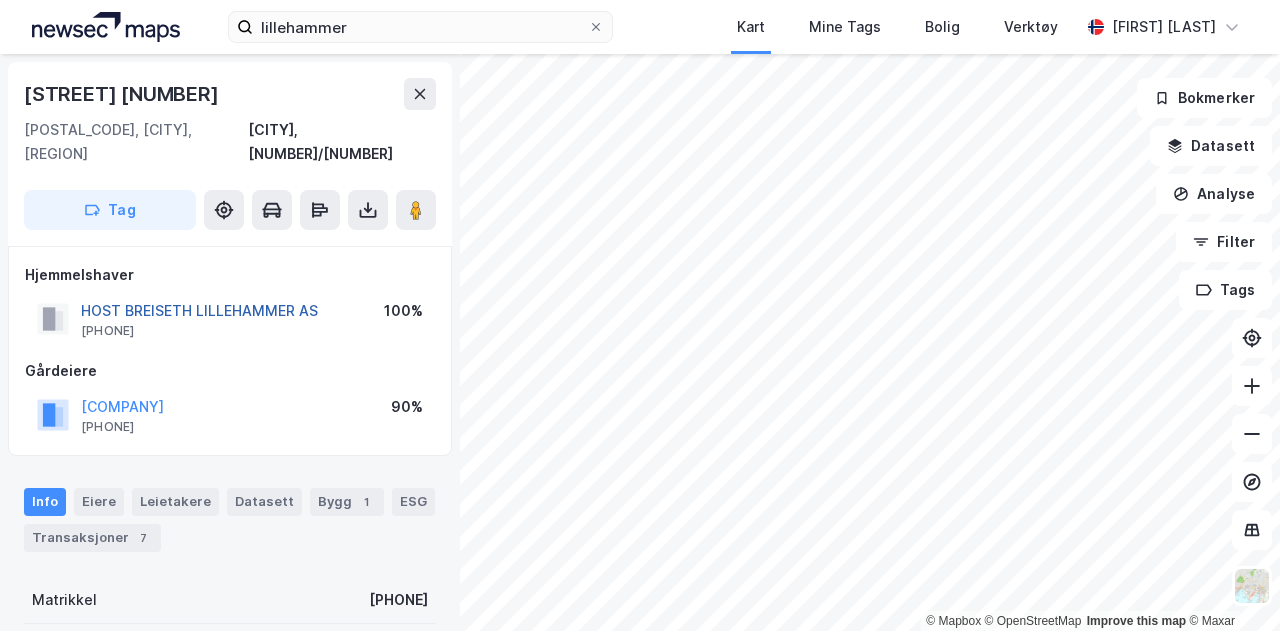 click on "HOST BREISETH LILLEHAMMER AS" at bounding box center [0, 0] 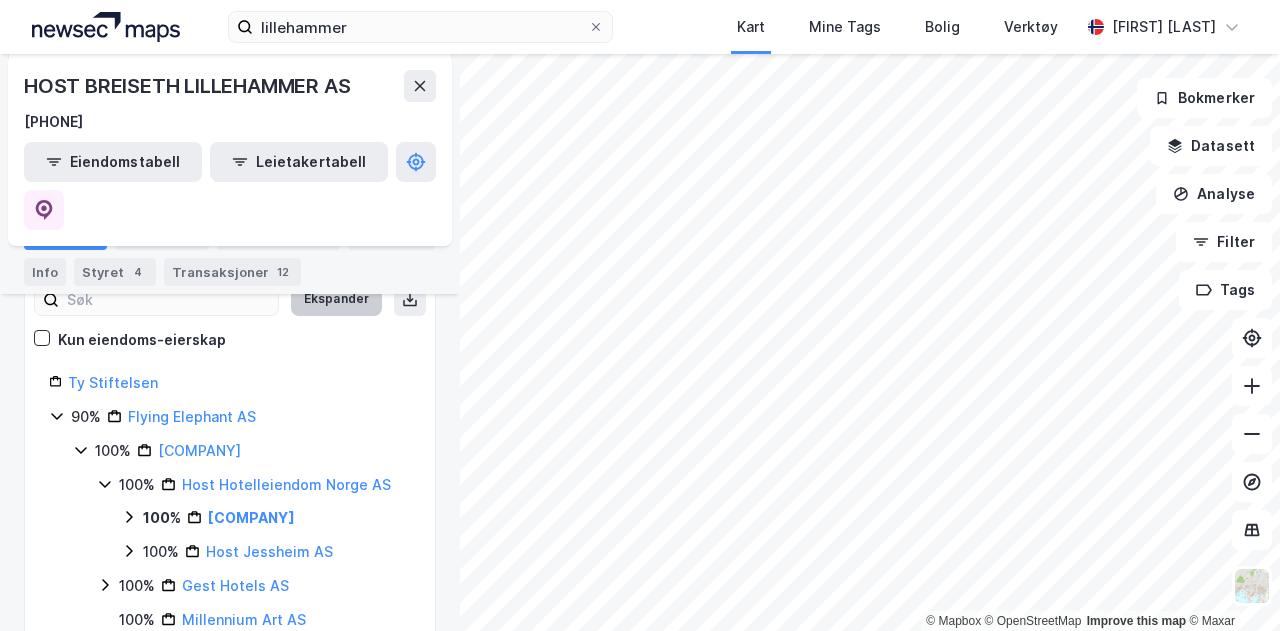 scroll, scrollTop: 307, scrollLeft: 0, axis: vertical 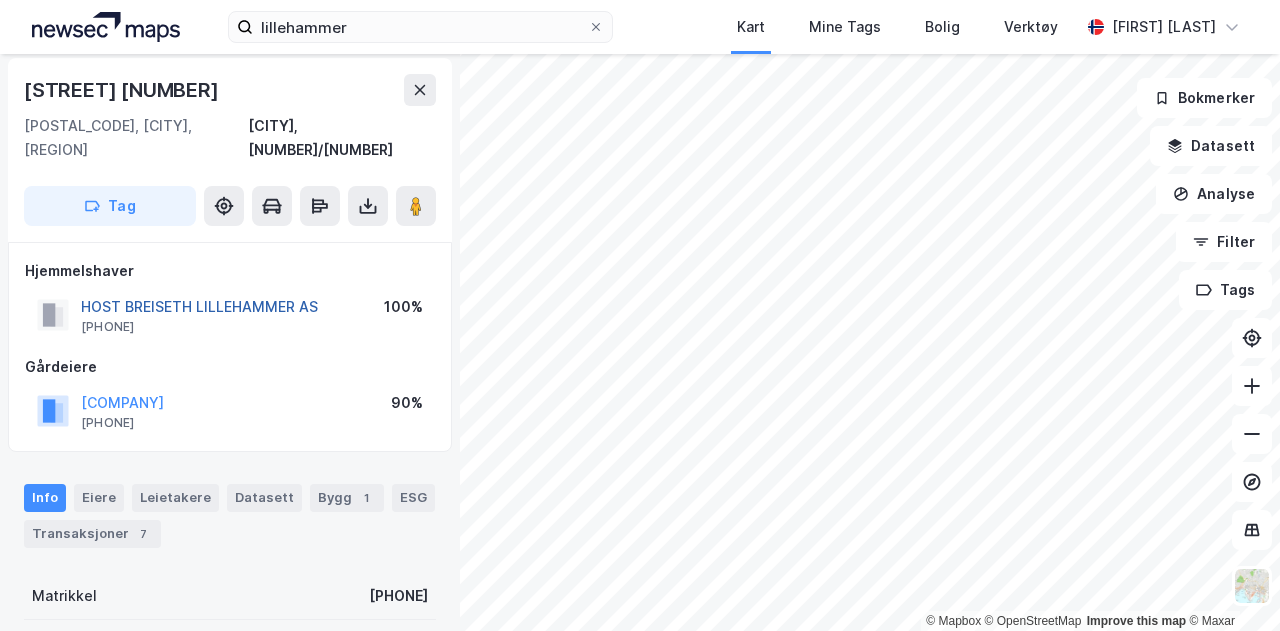 click on "HOST BREISETH LILLEHAMMER AS" at bounding box center (0, 0) 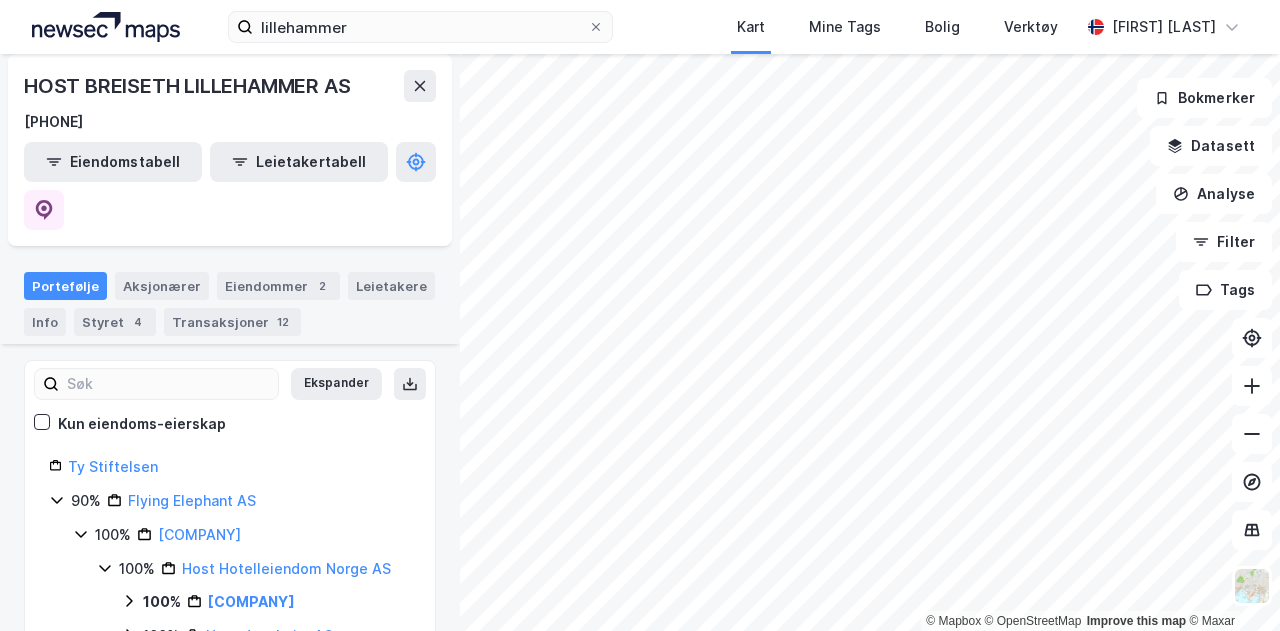 scroll, scrollTop: 212, scrollLeft: 0, axis: vertical 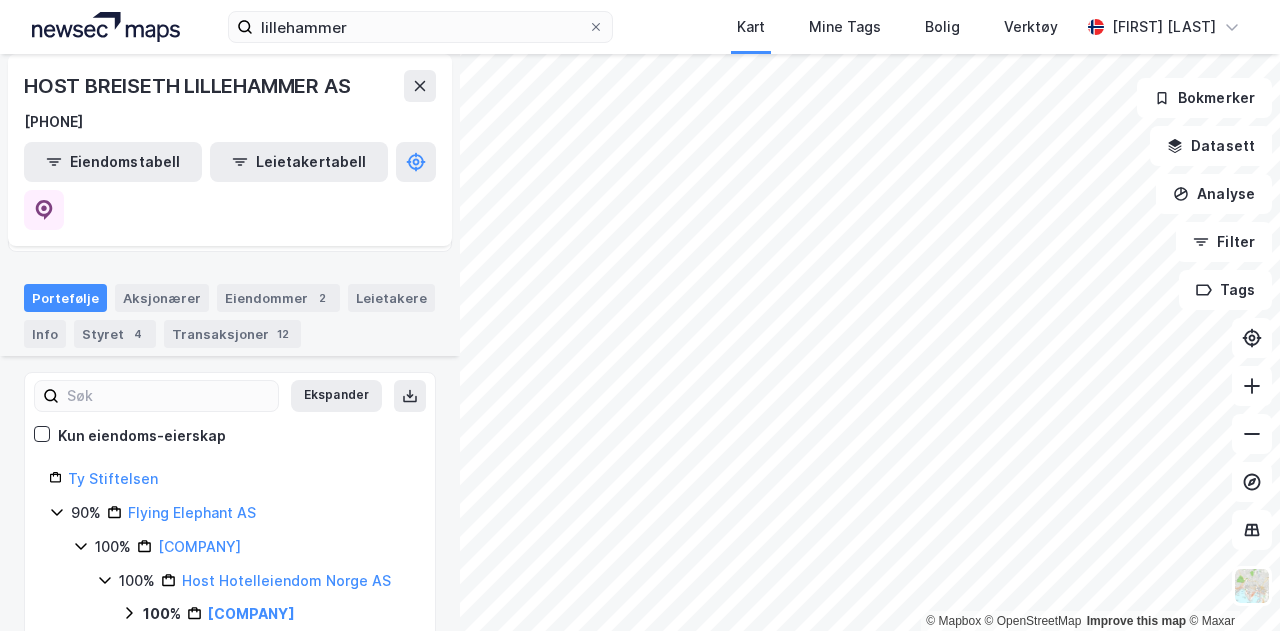 click 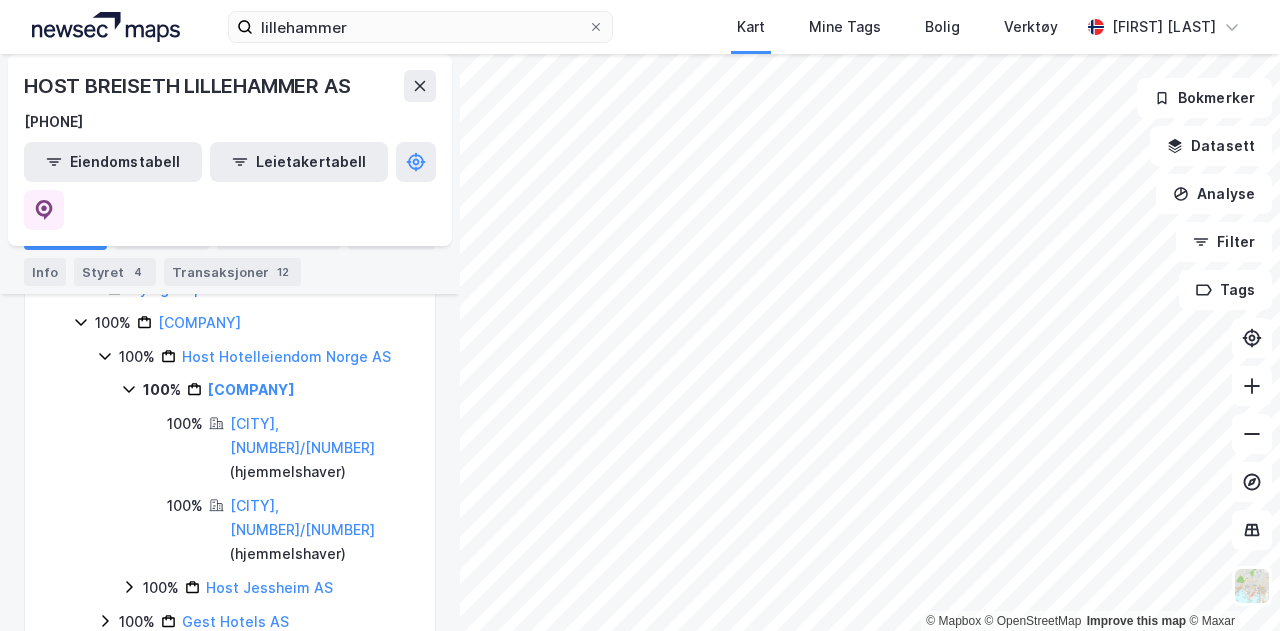 scroll, scrollTop: 438, scrollLeft: 0, axis: vertical 